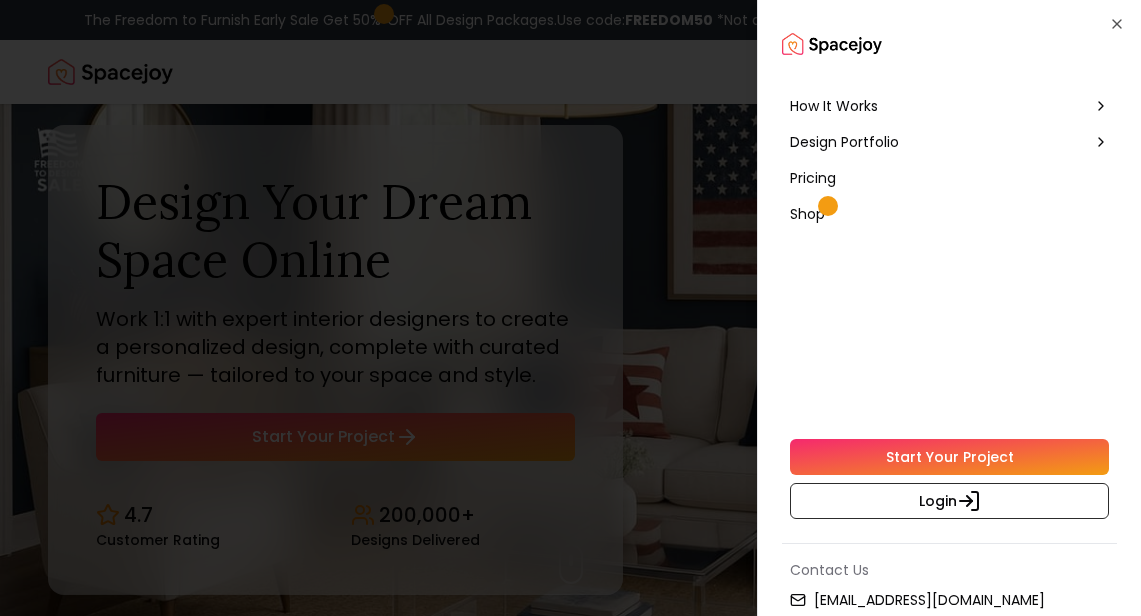 scroll, scrollTop: 0, scrollLeft: 0, axis: both 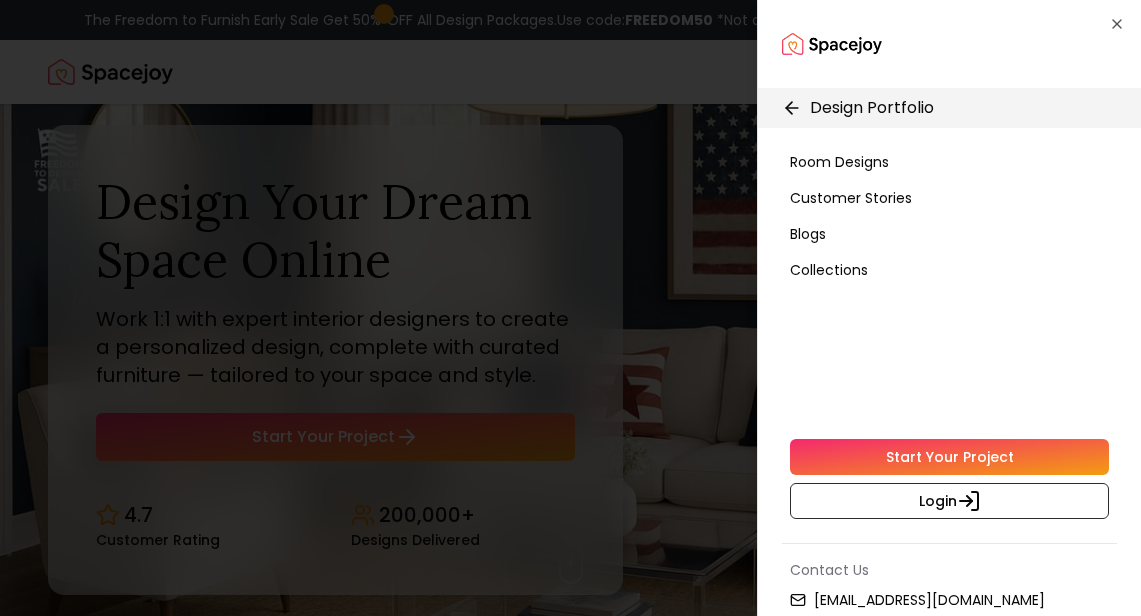 click on "Room Designs" at bounding box center (839, 162) 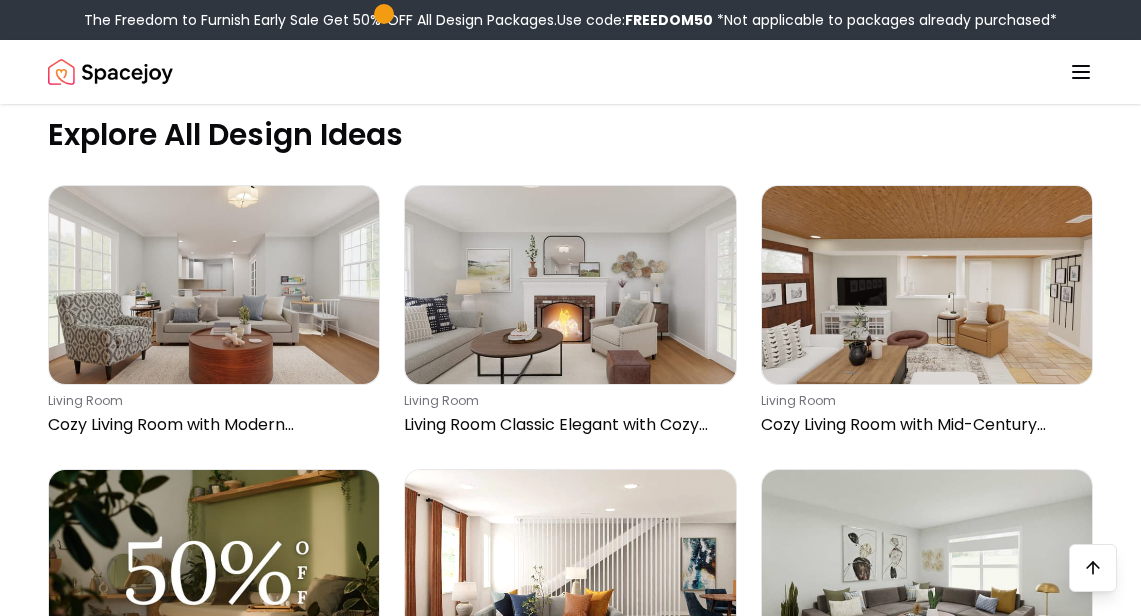 scroll, scrollTop: 687, scrollLeft: 0, axis: vertical 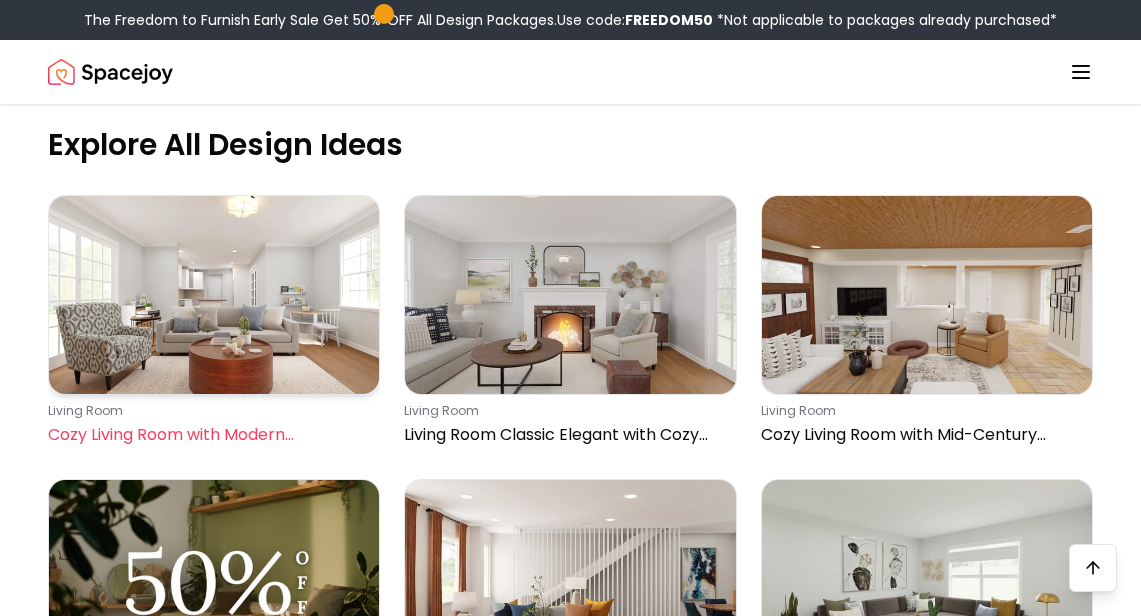 click on "living room" at bounding box center (210, 411) 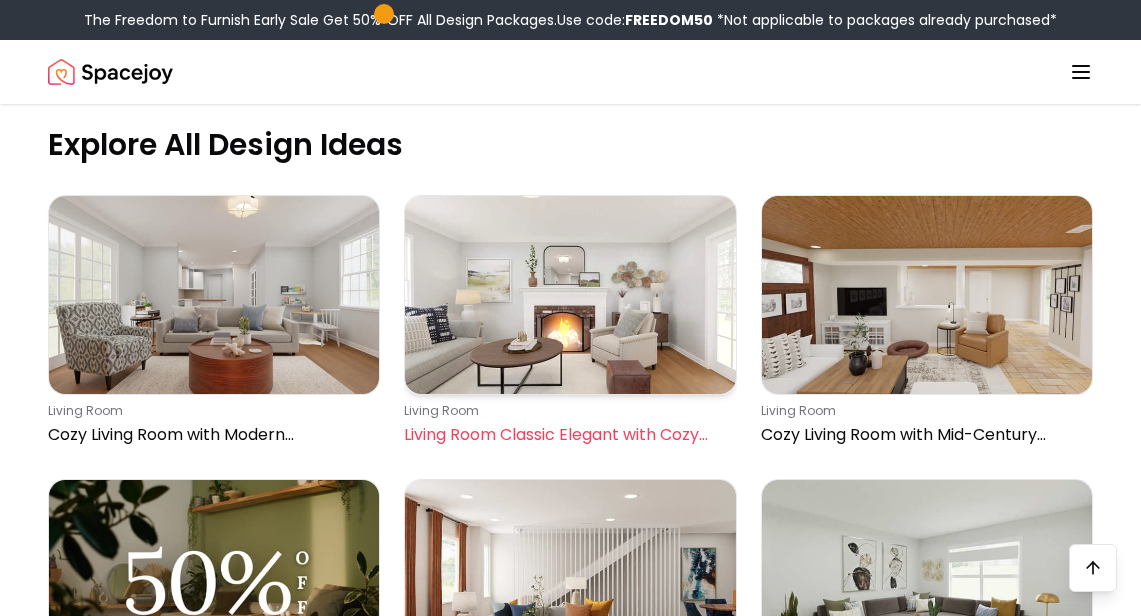 click at bounding box center (570, 295) 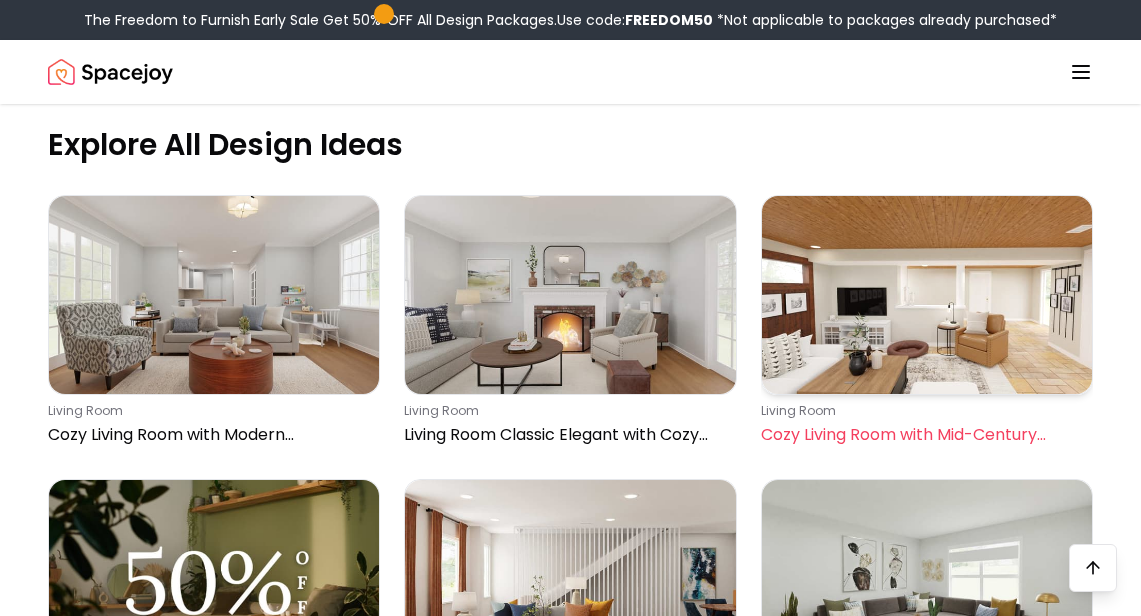 click on "Cozy Living Room with Mid-Century Modern Charm" at bounding box center [923, 435] 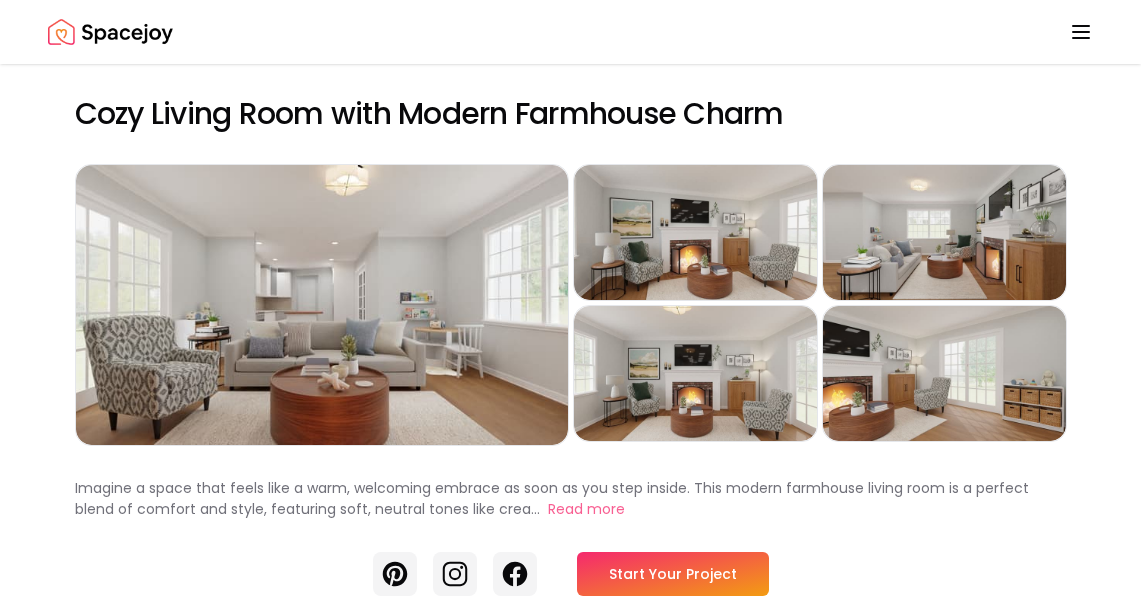 scroll, scrollTop: 0, scrollLeft: 0, axis: both 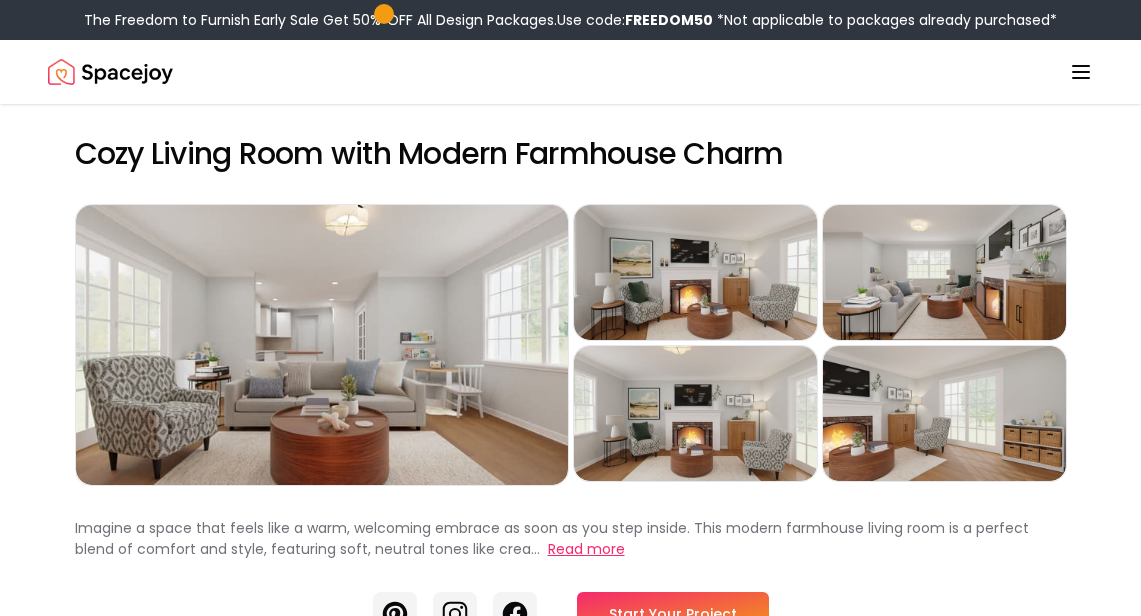 click on "Read more" at bounding box center [586, 549] 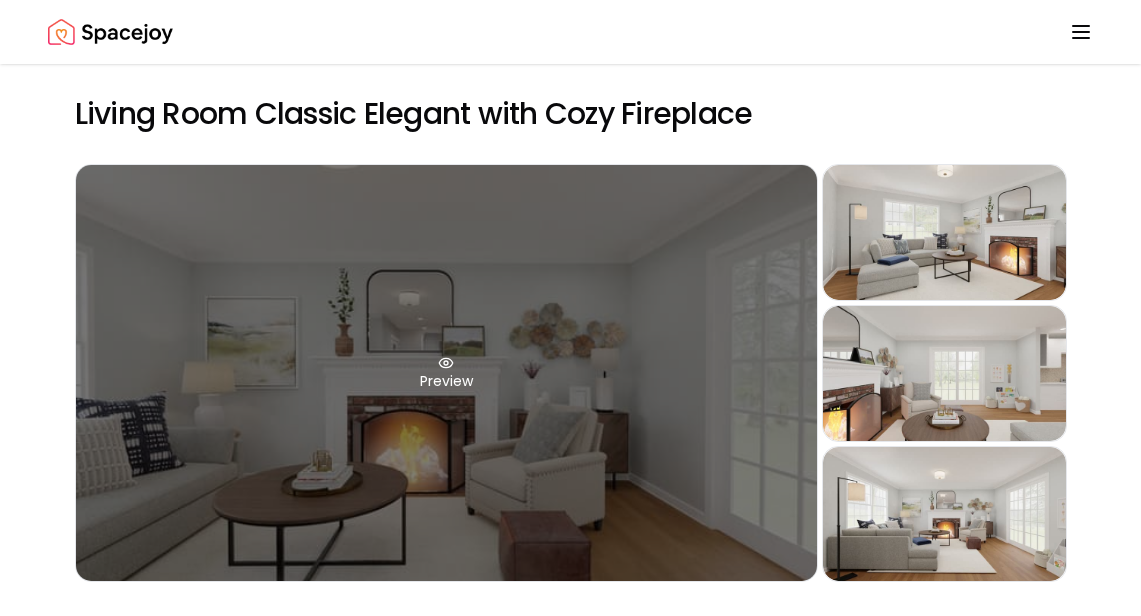 scroll, scrollTop: 158, scrollLeft: 0, axis: vertical 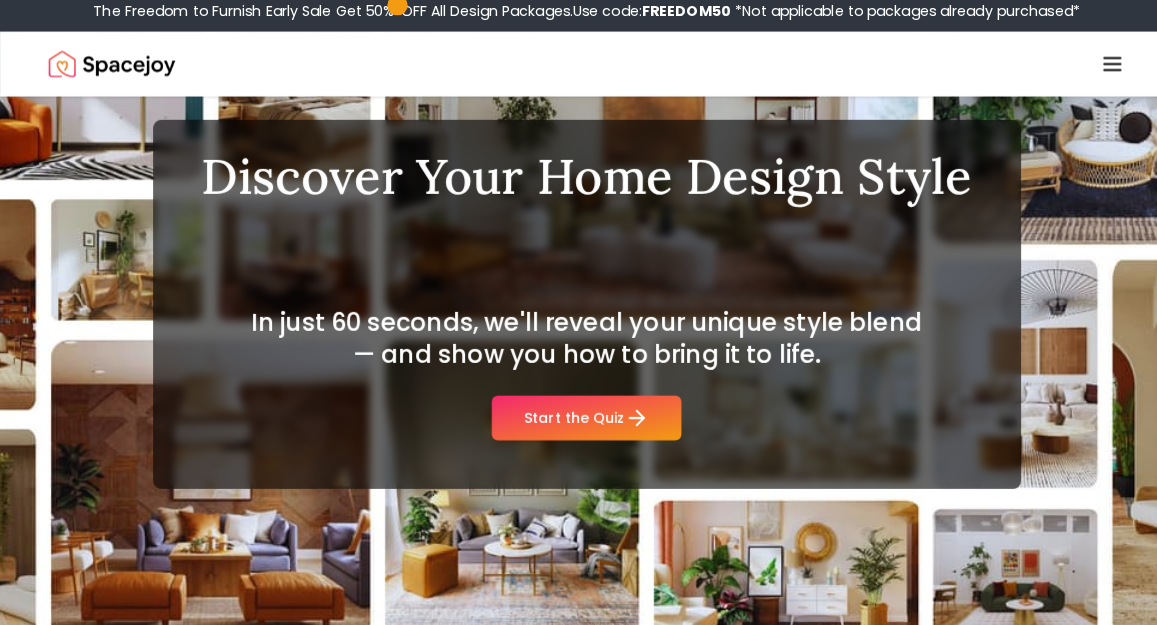 click on "In just 60 seconds, we'll reveal your unique style blend — and show you how to bring it to life. Start the Quiz" at bounding box center (579, 377) 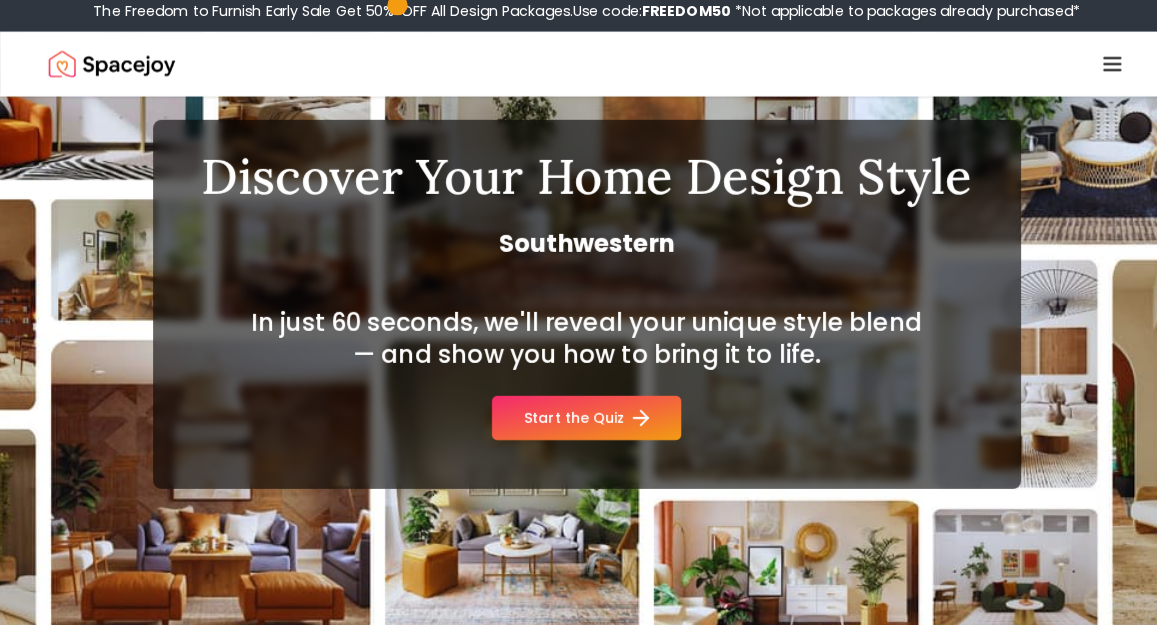 click on "Start the Quiz" at bounding box center [578, 421] 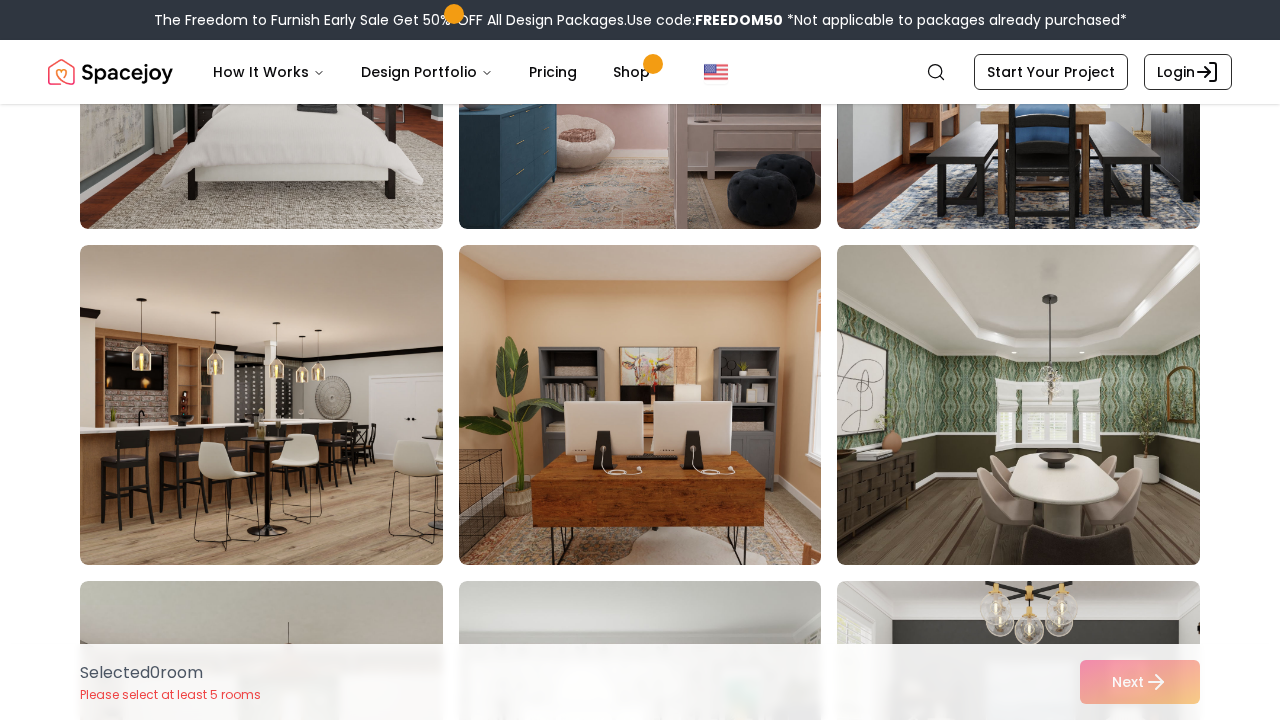 scroll, scrollTop: 5064, scrollLeft: 0, axis: vertical 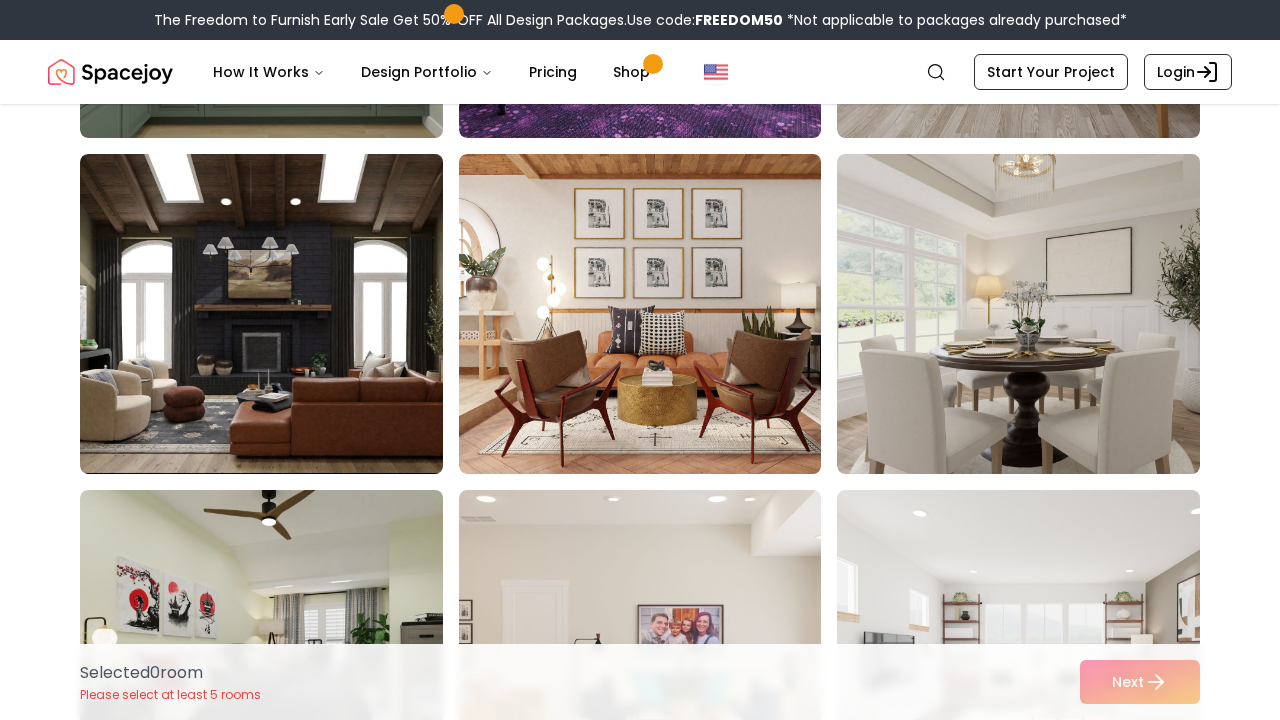 click at bounding box center [659, 314] 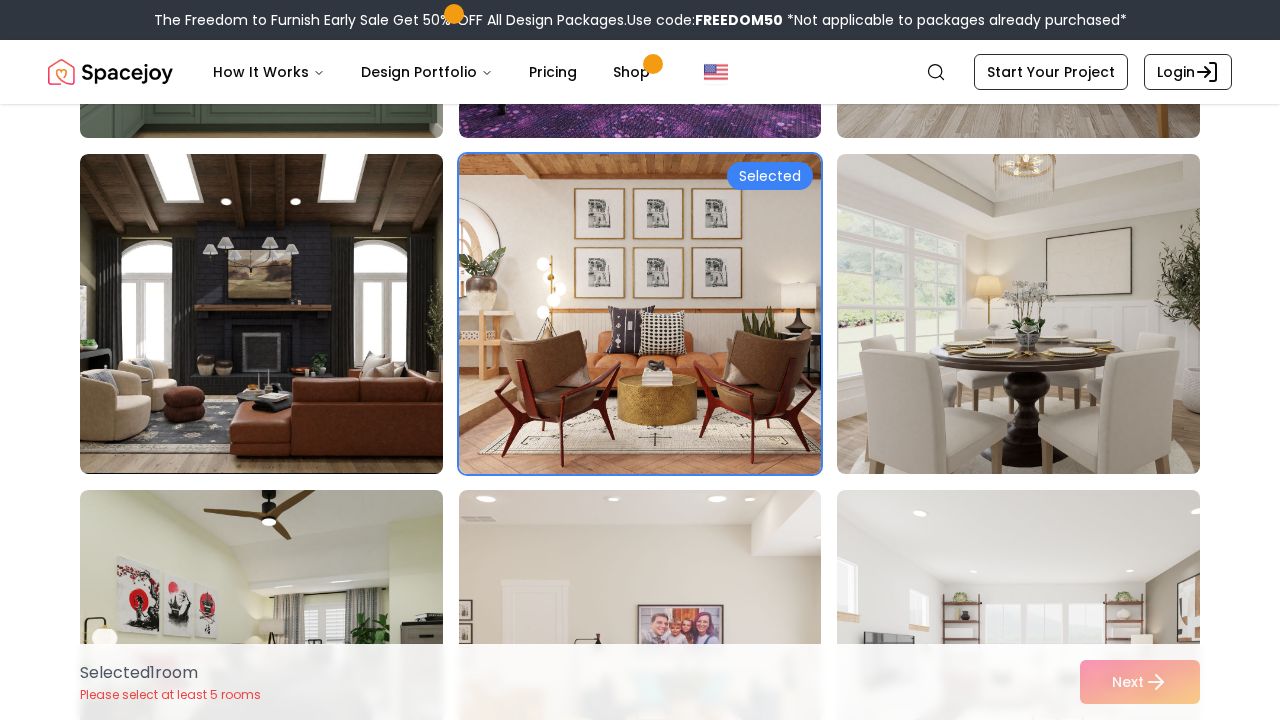 click at bounding box center (280, -22) 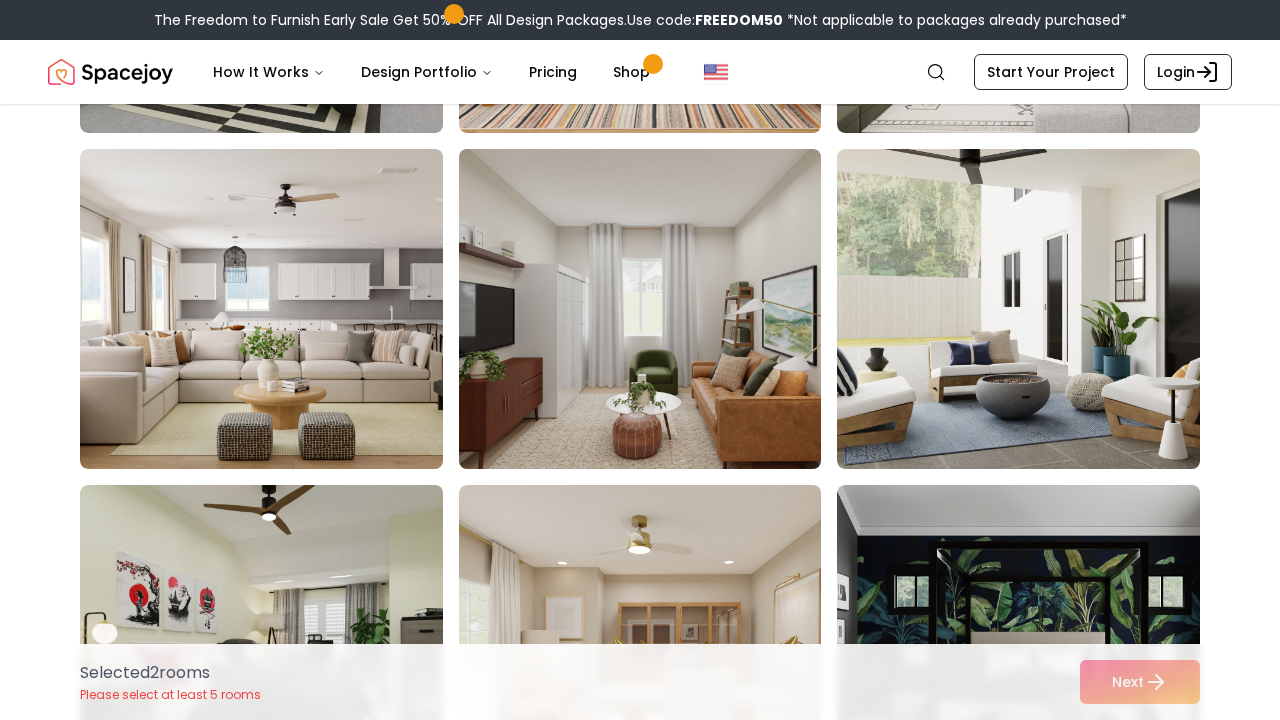 scroll, scrollTop: 1265, scrollLeft: 0, axis: vertical 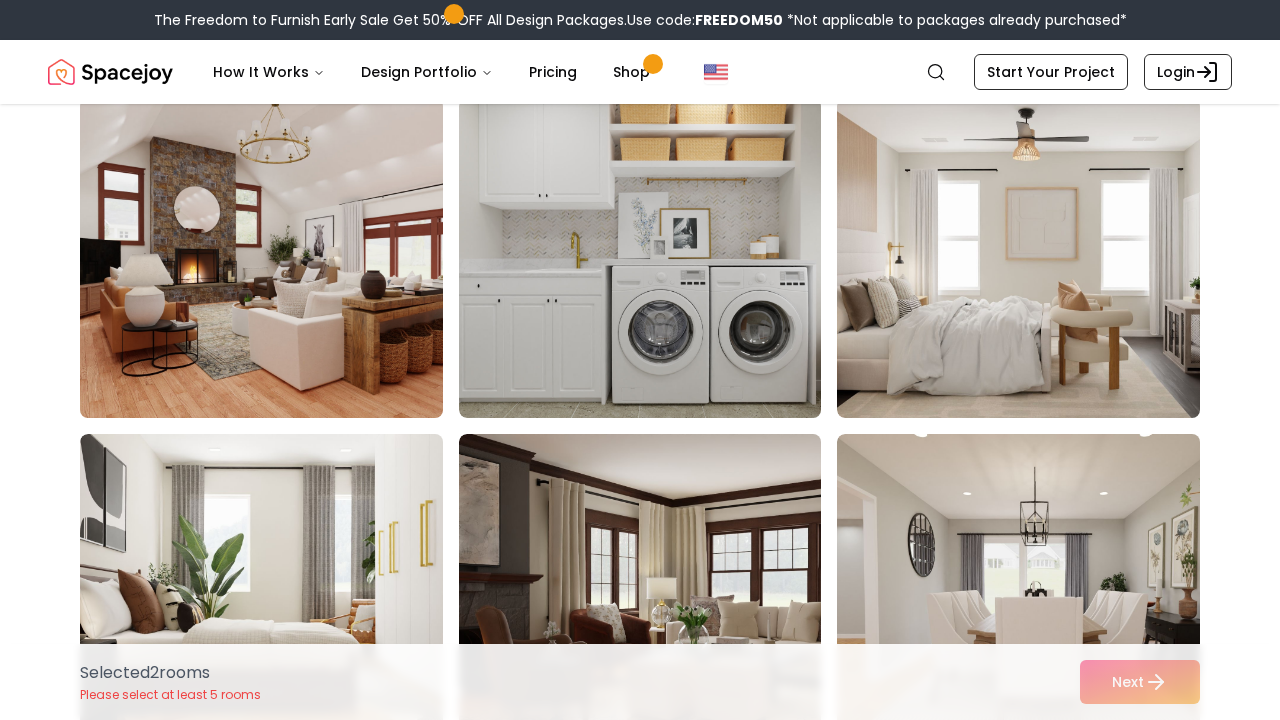 click at bounding box center (280, 258) 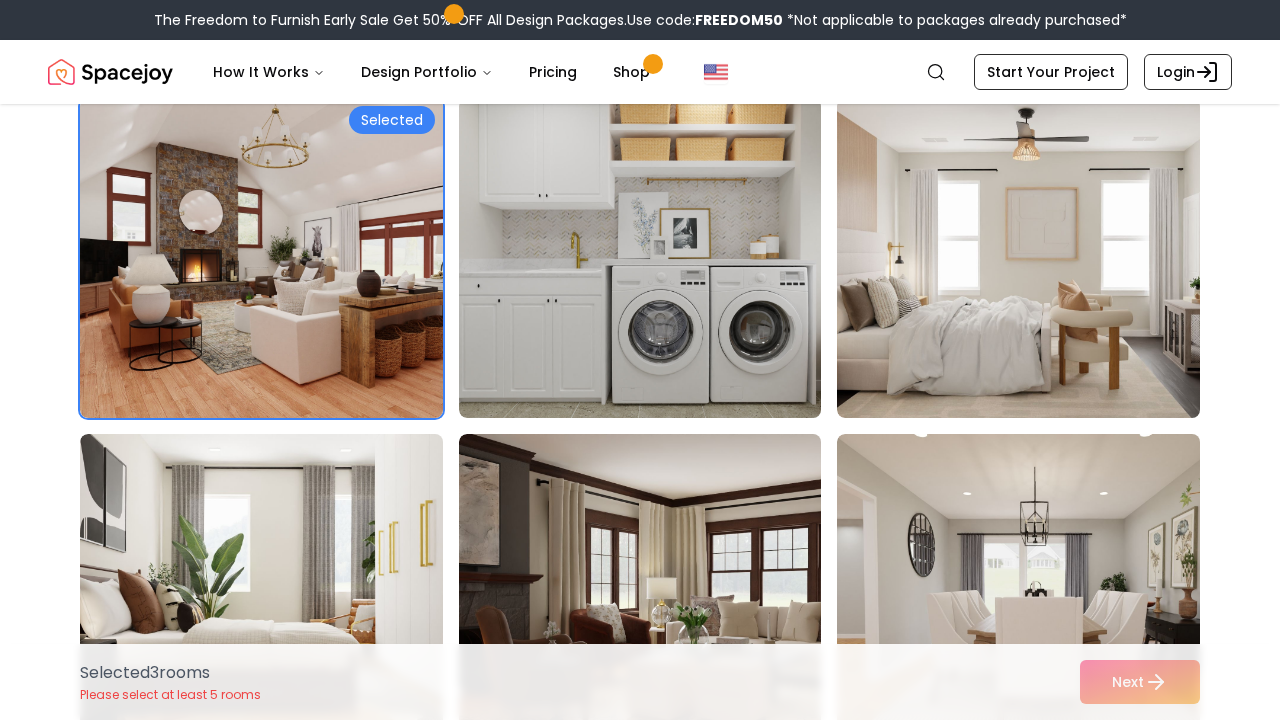 click at bounding box center (659, 930) 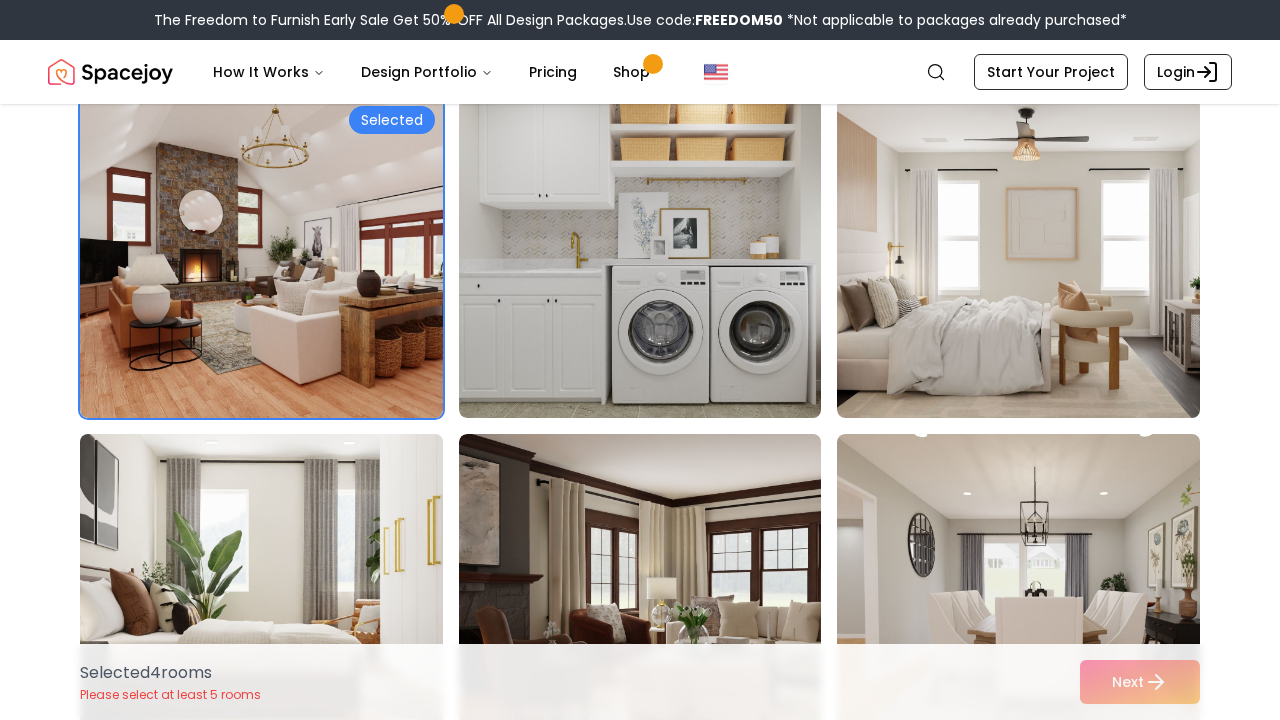 click at bounding box center [280, 594] 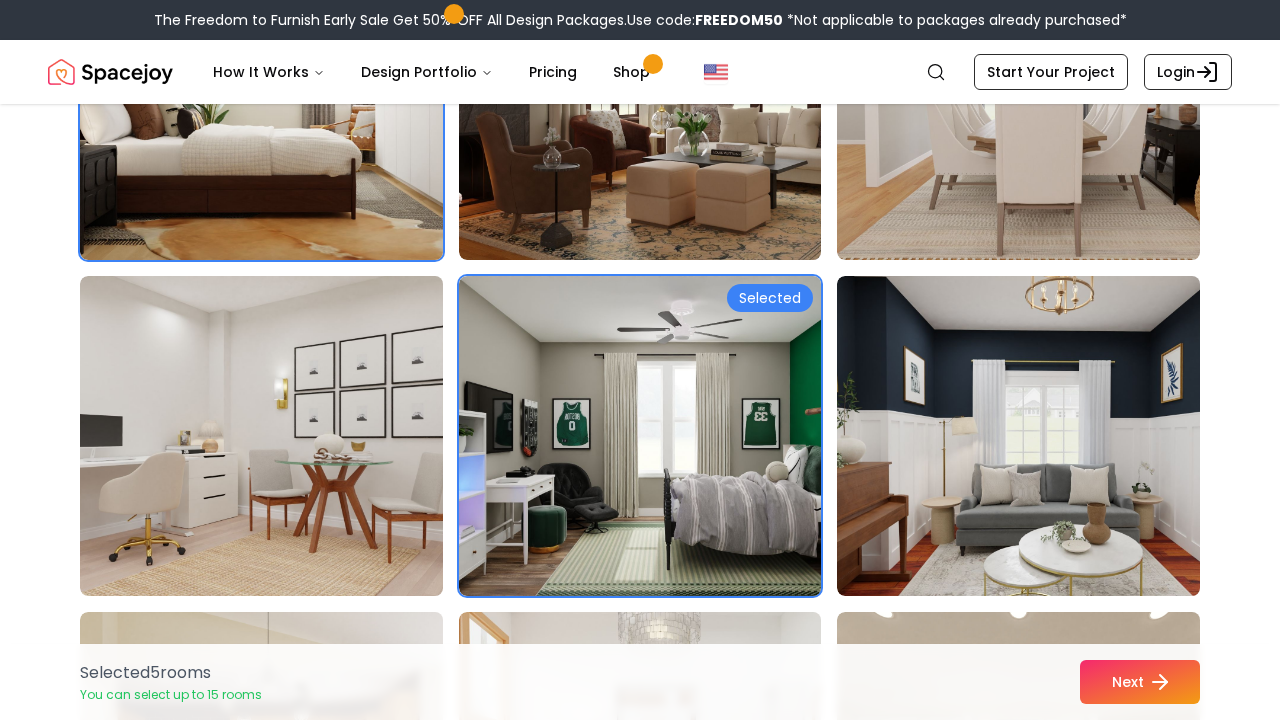 click on "Next" at bounding box center [1140, 682] 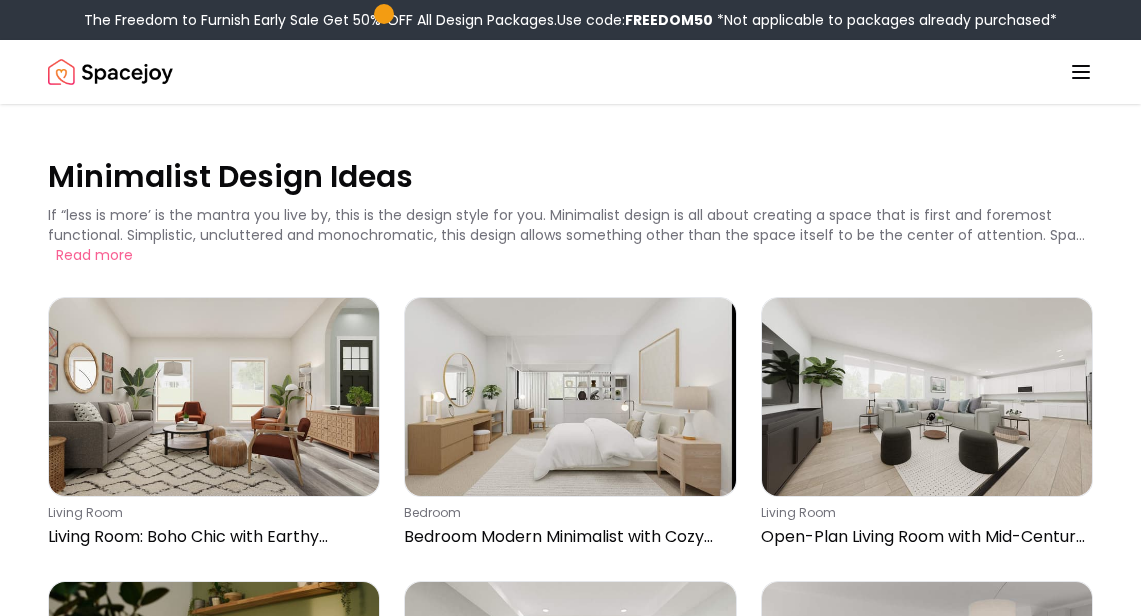 scroll, scrollTop: 0, scrollLeft: 0, axis: both 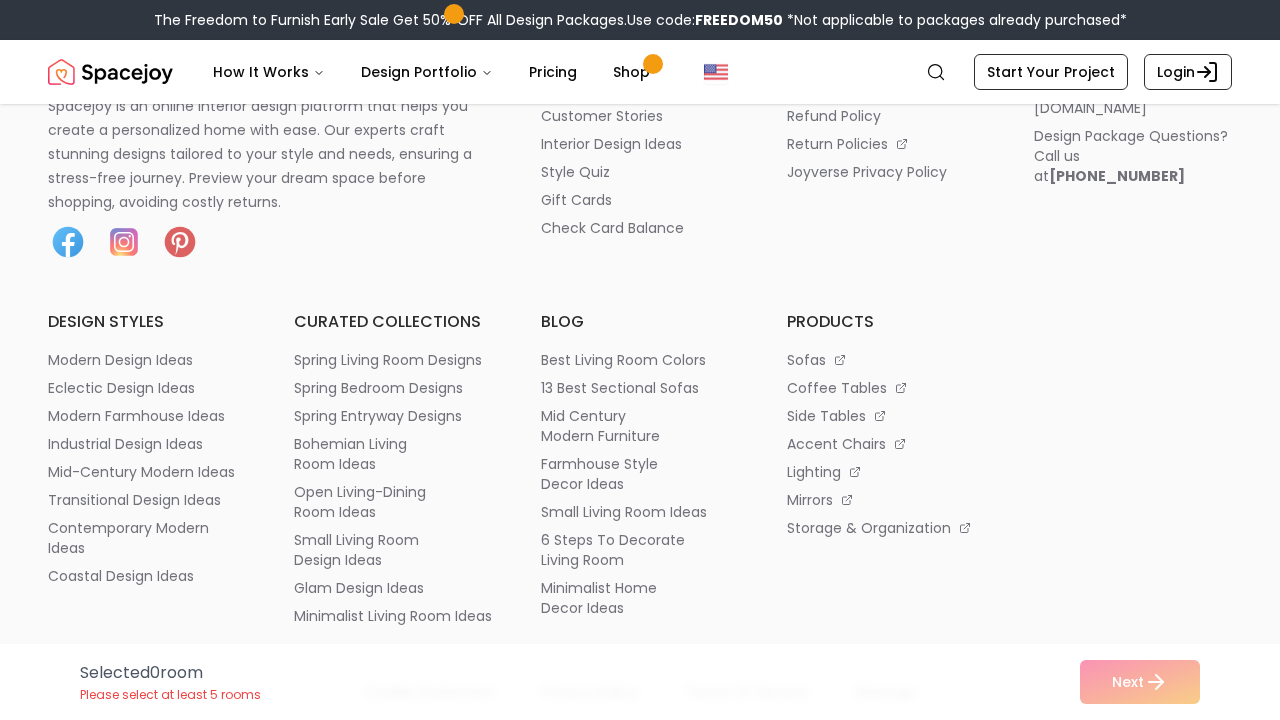 click at bounding box center [110, 72] 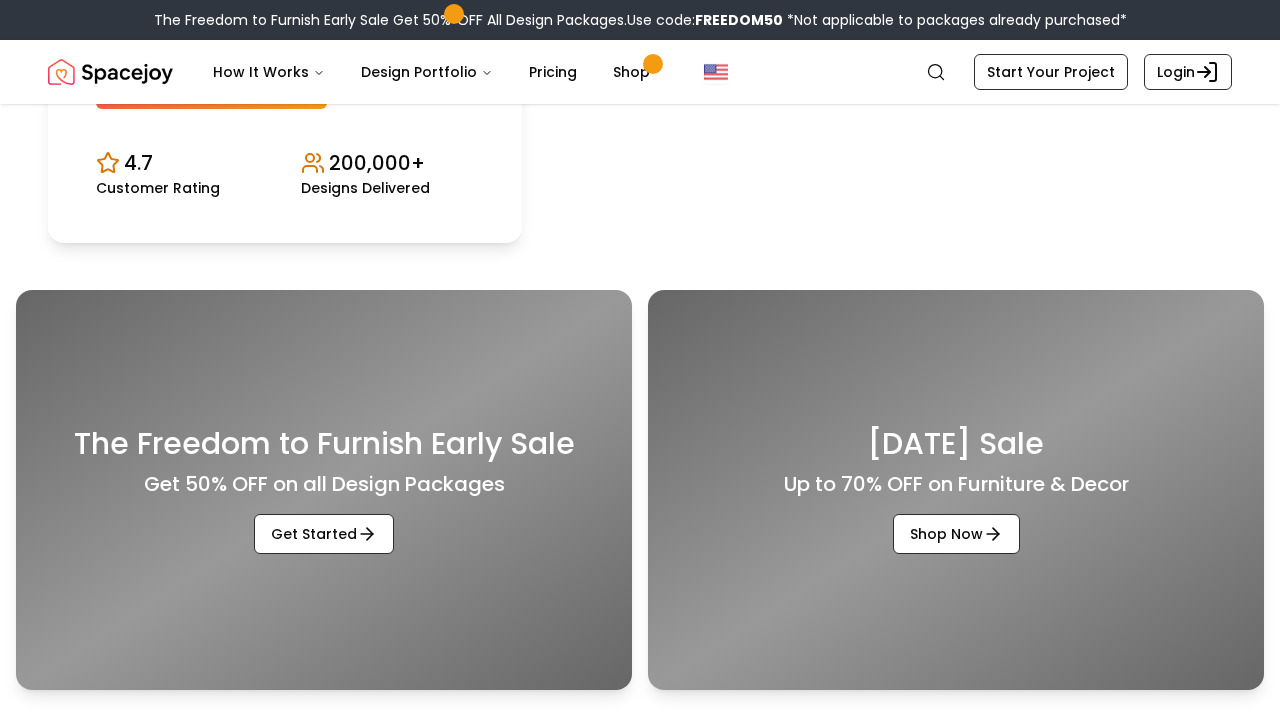 scroll, scrollTop: 457, scrollLeft: 0, axis: vertical 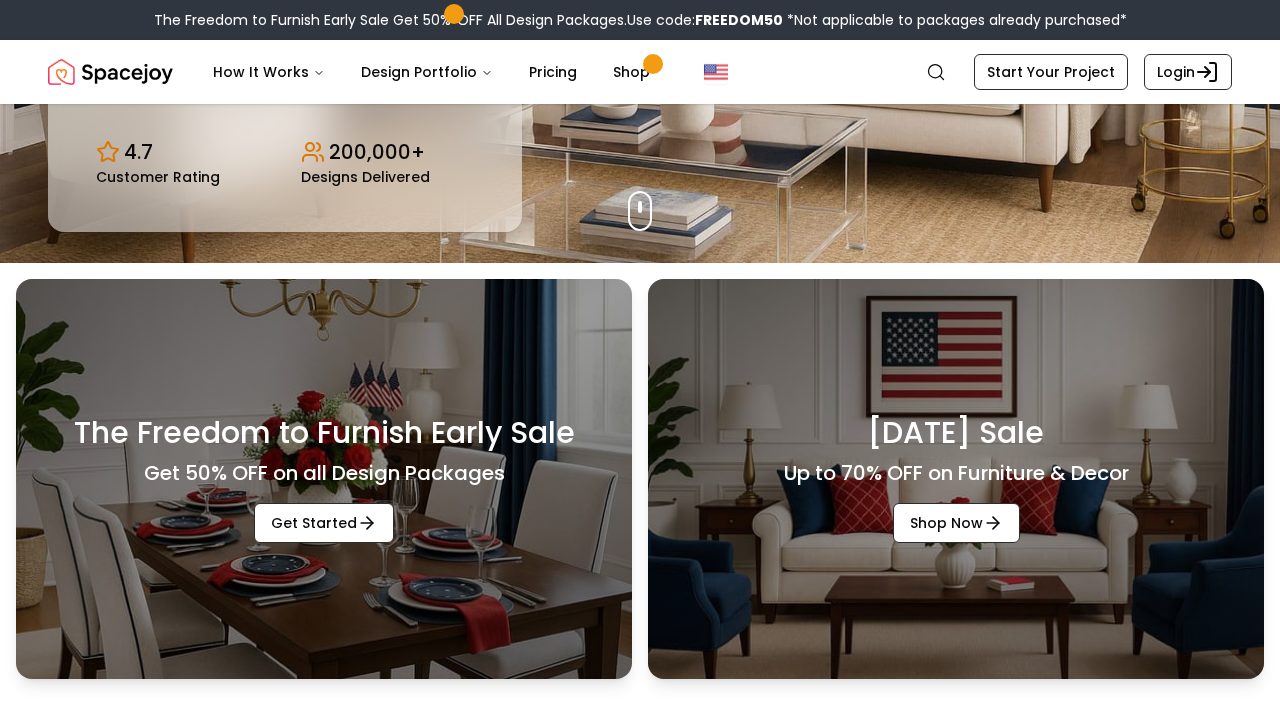 click on "[DATE] Sale Up to 70% OFF on Furniture & Decor Shop Now" at bounding box center (956, 479) 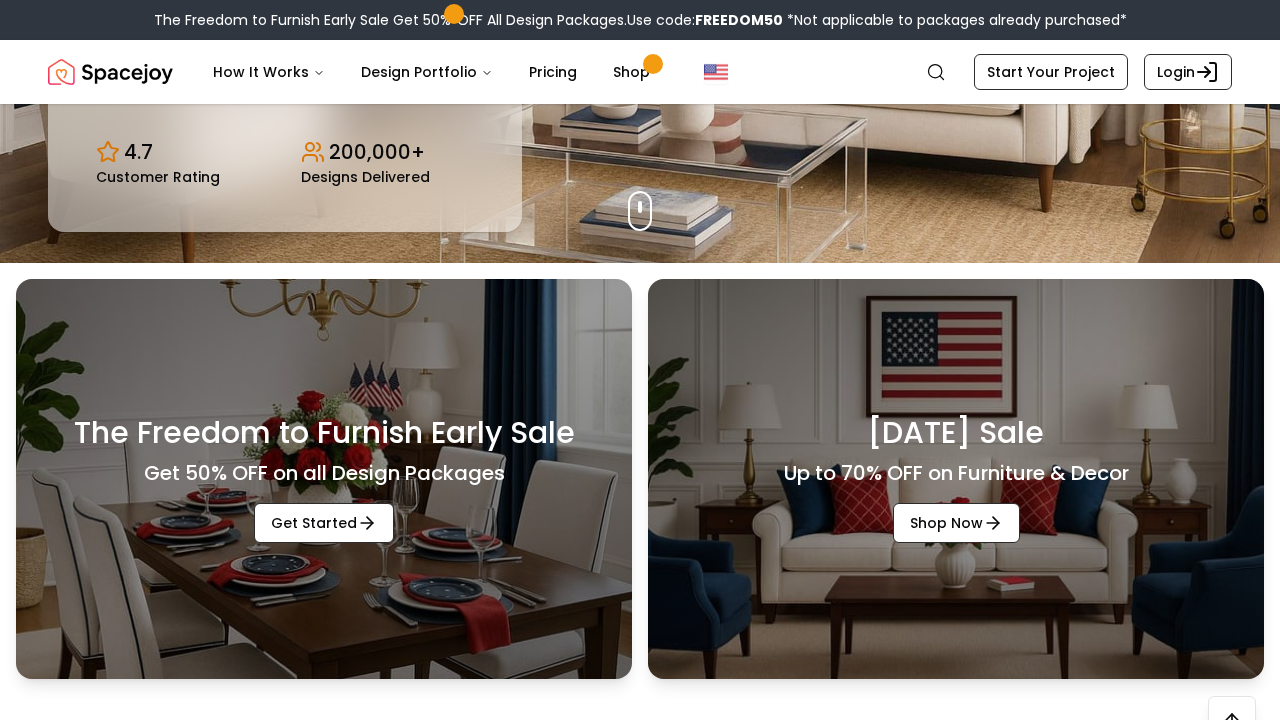 scroll, scrollTop: 663, scrollLeft: 0, axis: vertical 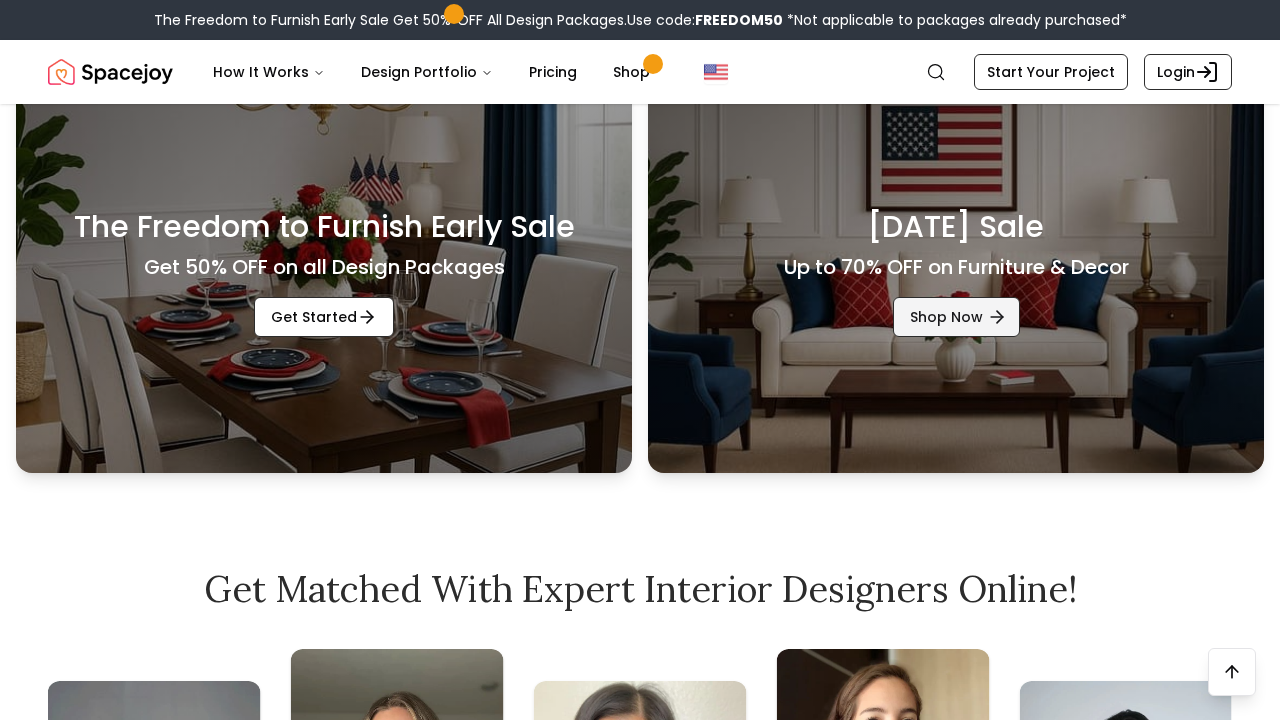 click on "Shop Now" at bounding box center [956, 317] 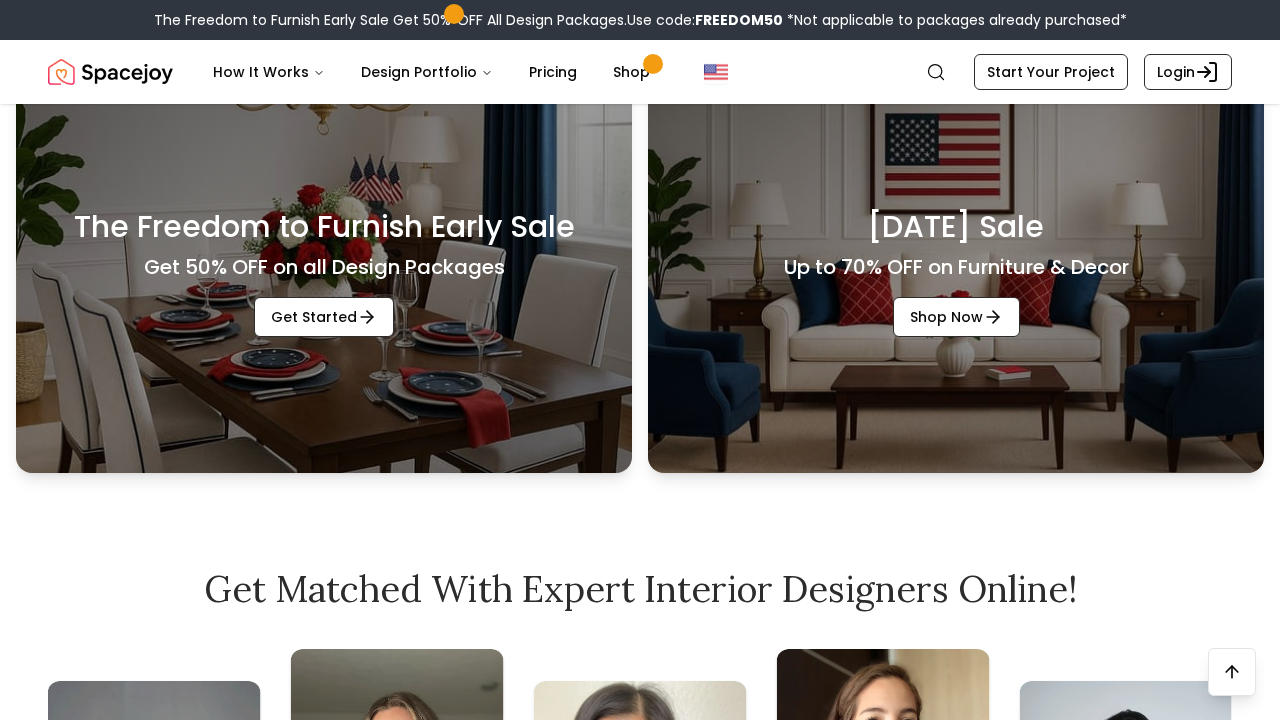 scroll, scrollTop: 936, scrollLeft: 0, axis: vertical 